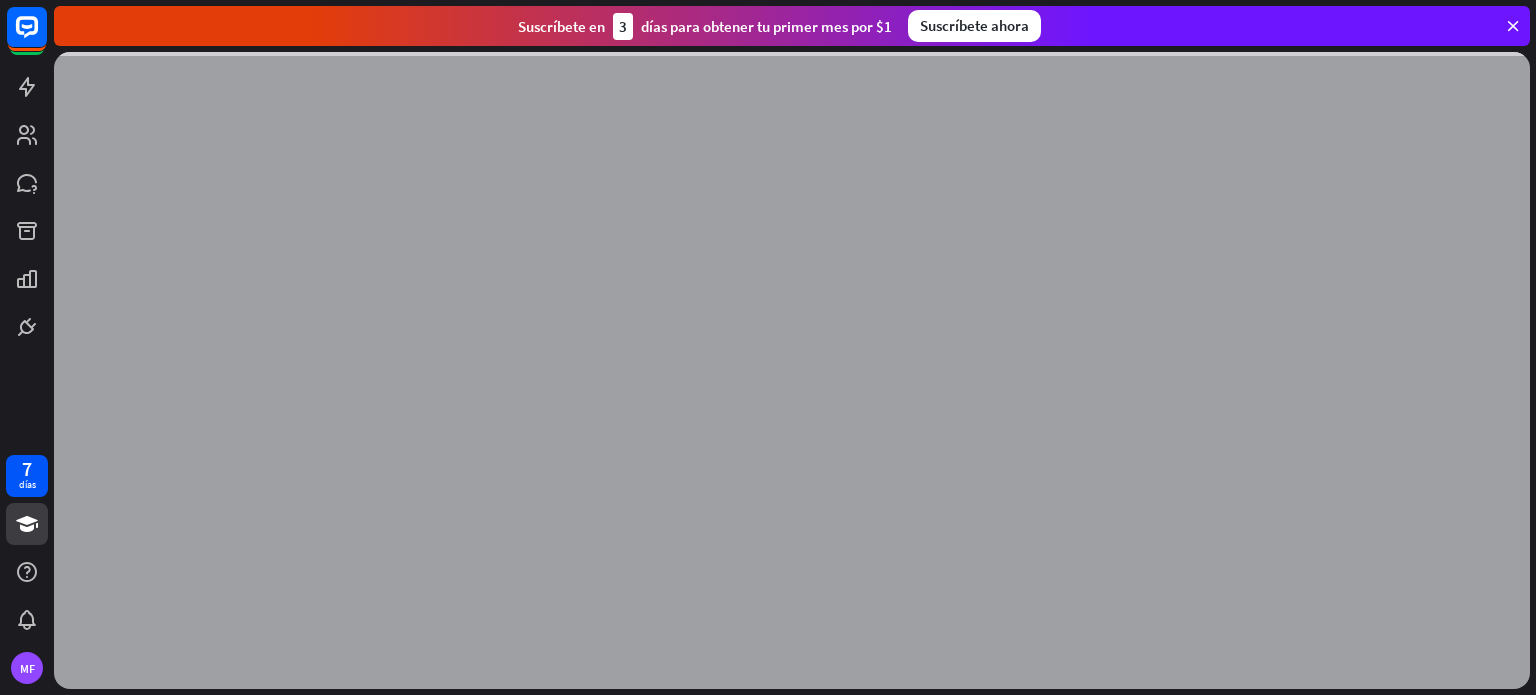 scroll, scrollTop: 0, scrollLeft: 0, axis: both 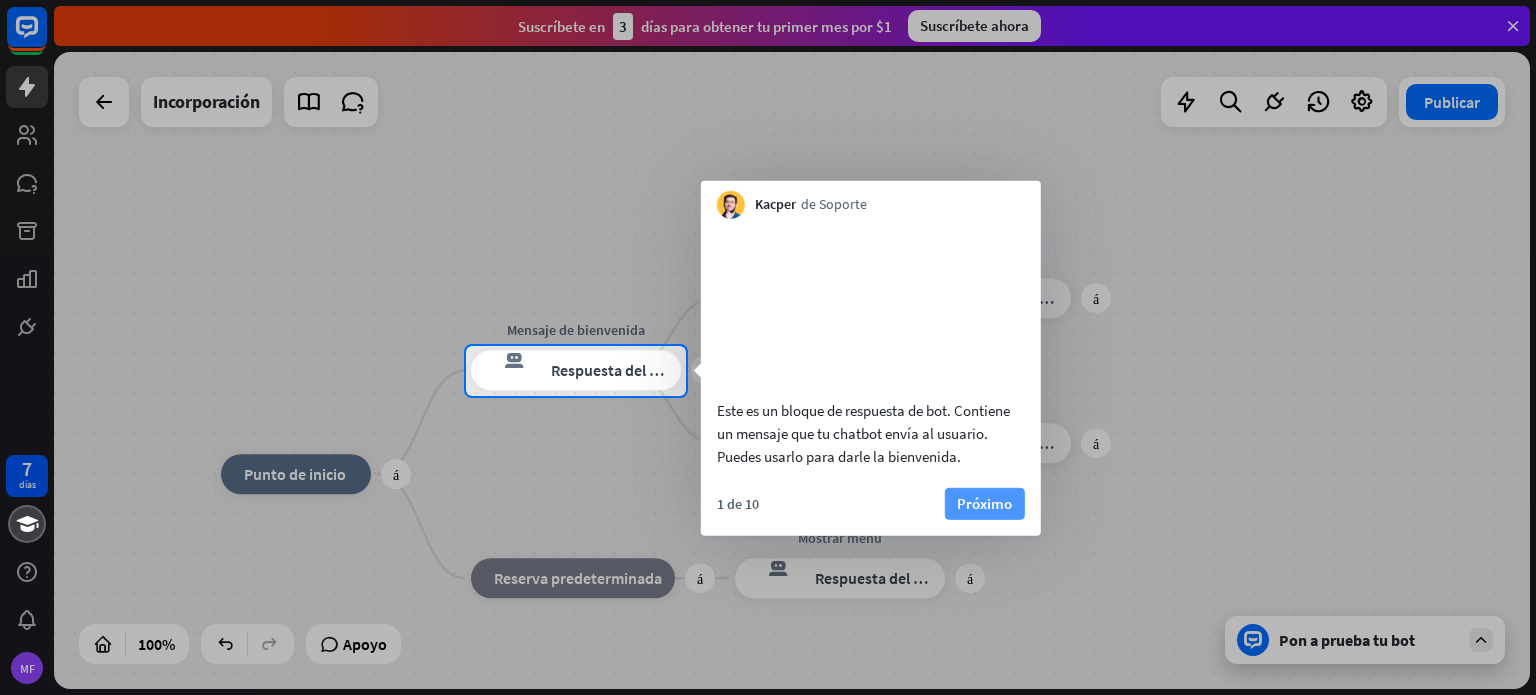 click on "Próximo" at bounding box center [984, 502] 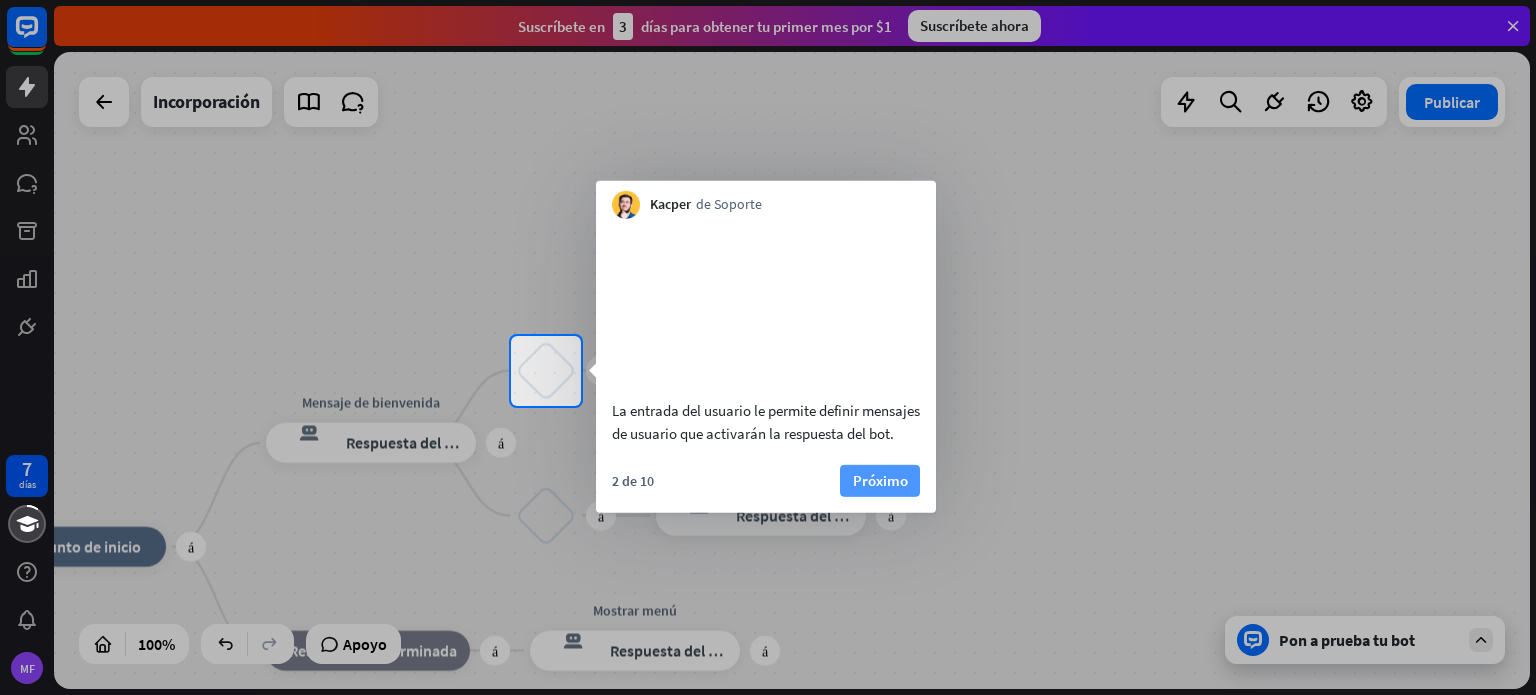 click on "Próximo" at bounding box center (880, 480) 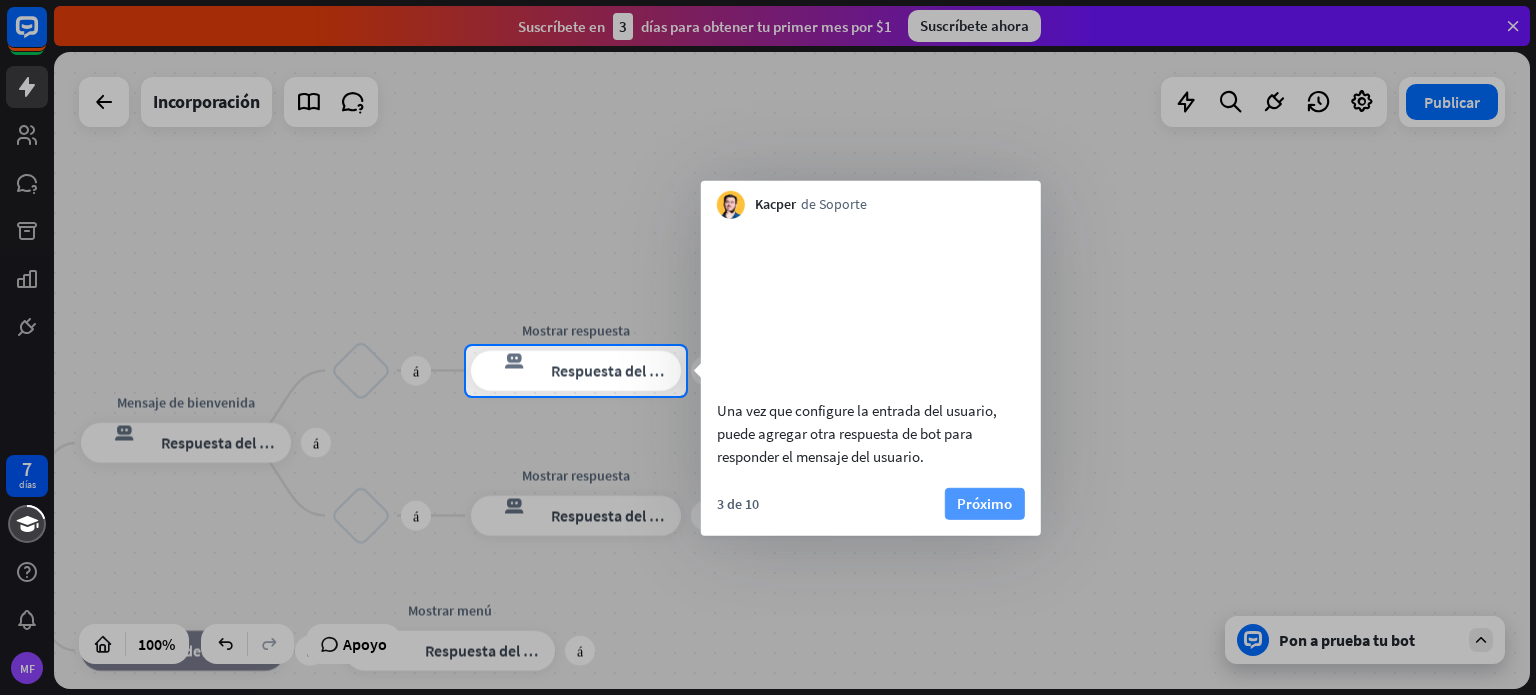 click on "Próximo" at bounding box center [984, 502] 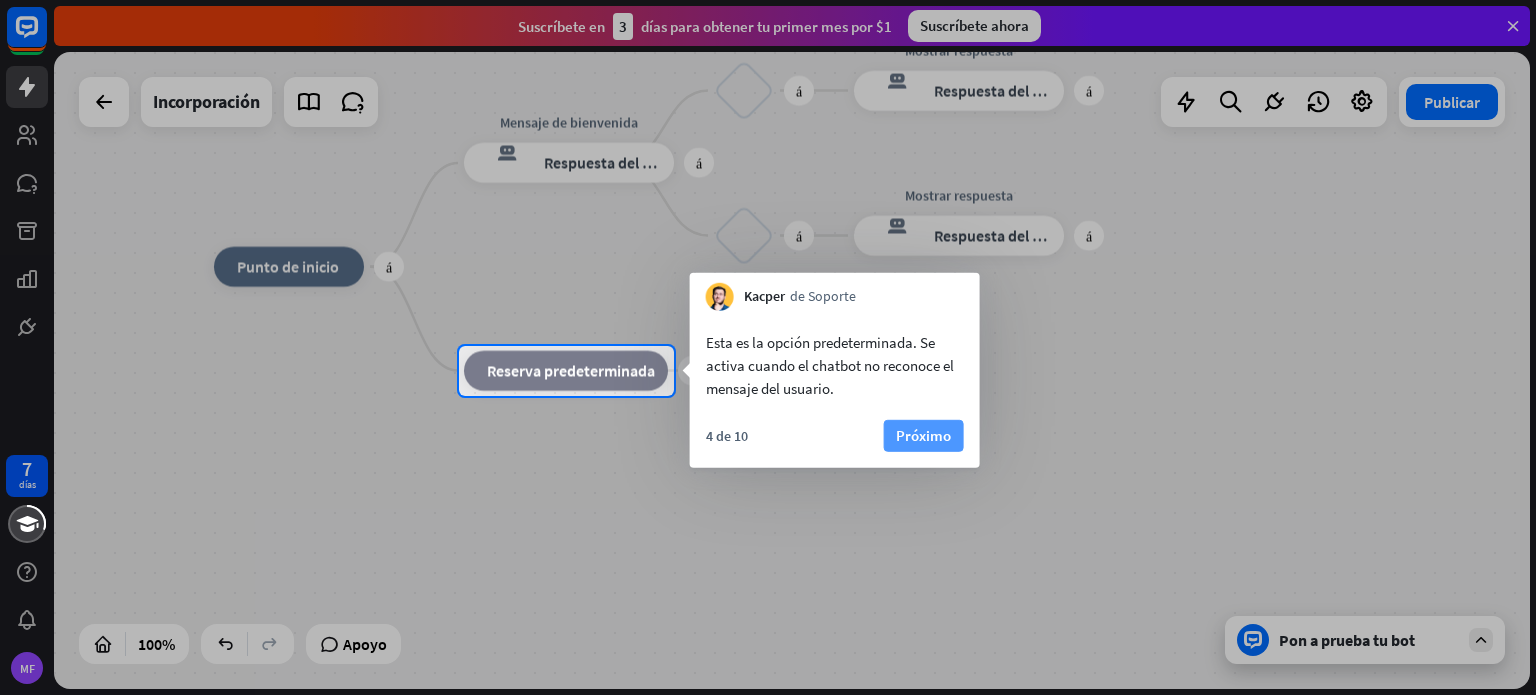 click on "Próximo" at bounding box center [923, 436] 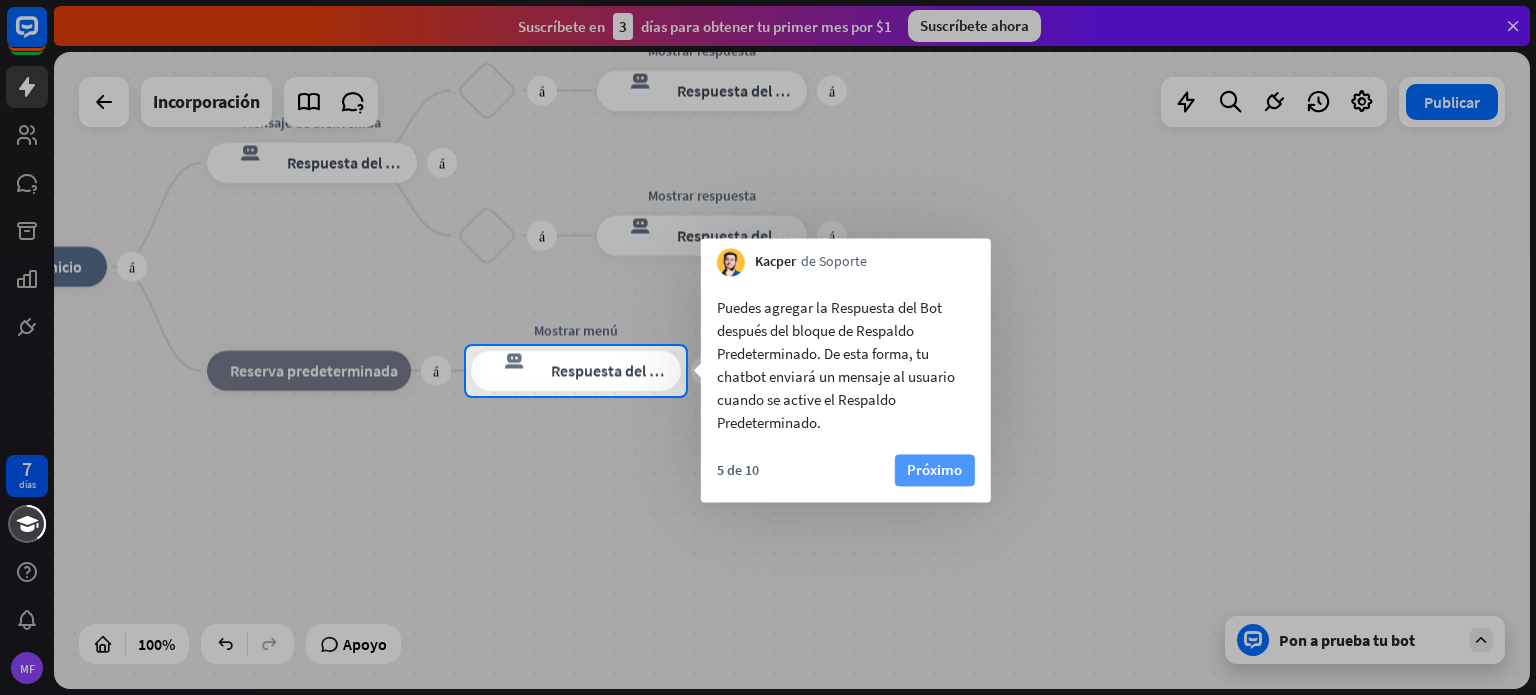click on "Próximo" at bounding box center (934, 469) 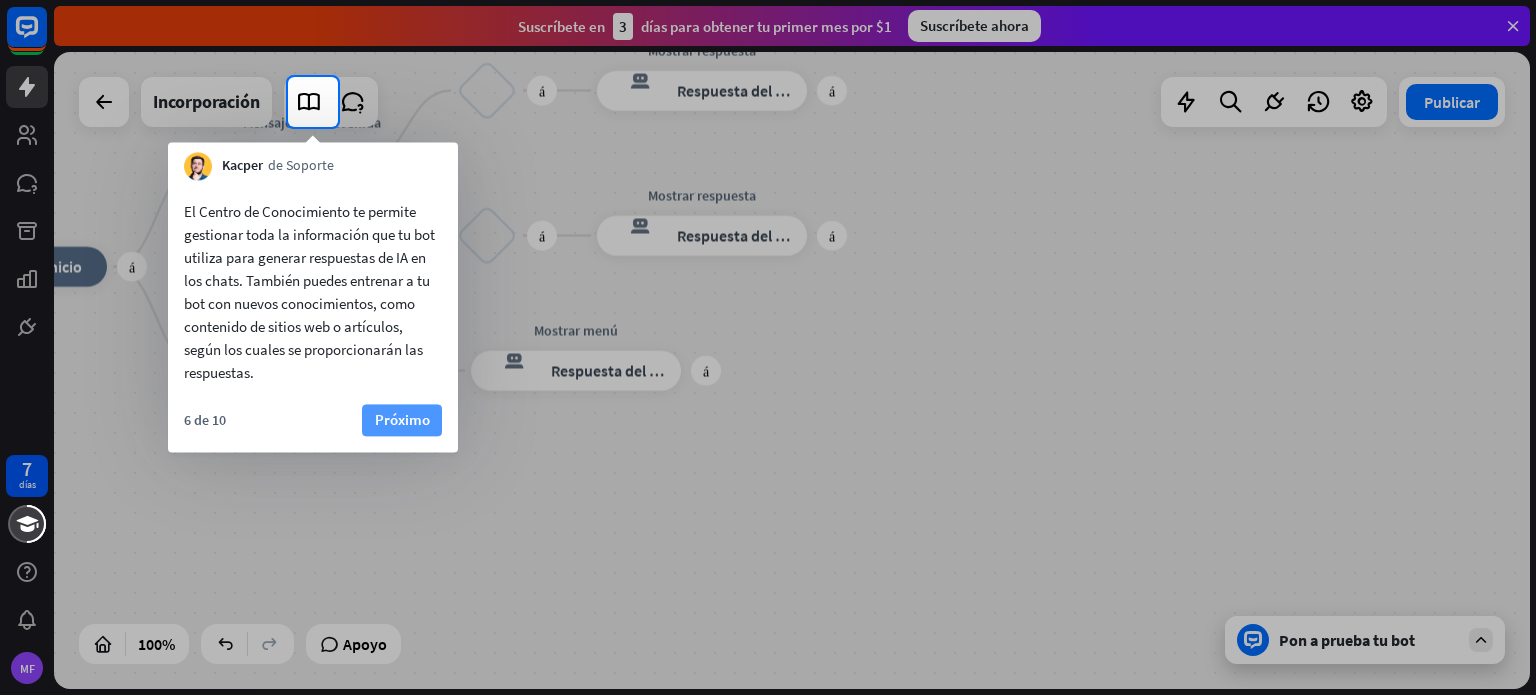 click on "Próximo" at bounding box center (402, 420) 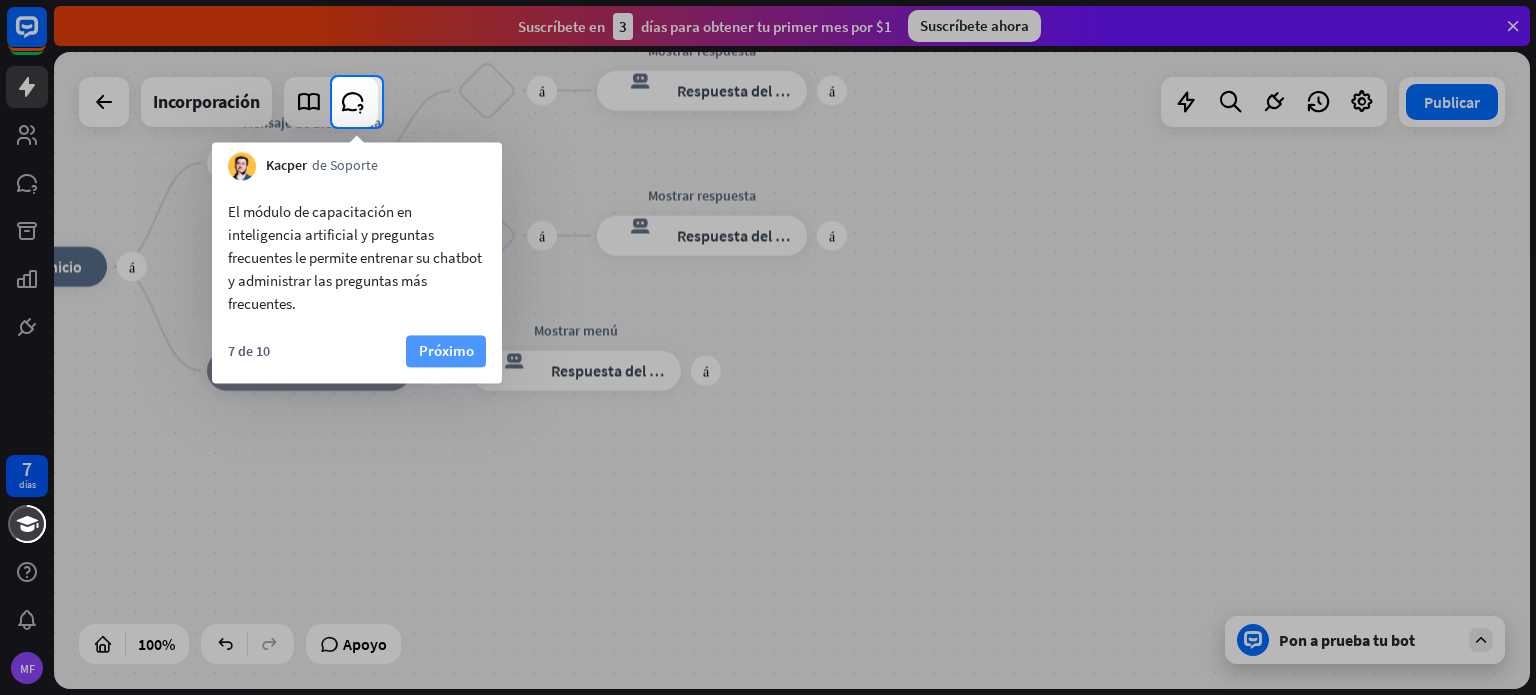 click on "Próximo" at bounding box center [446, 351] 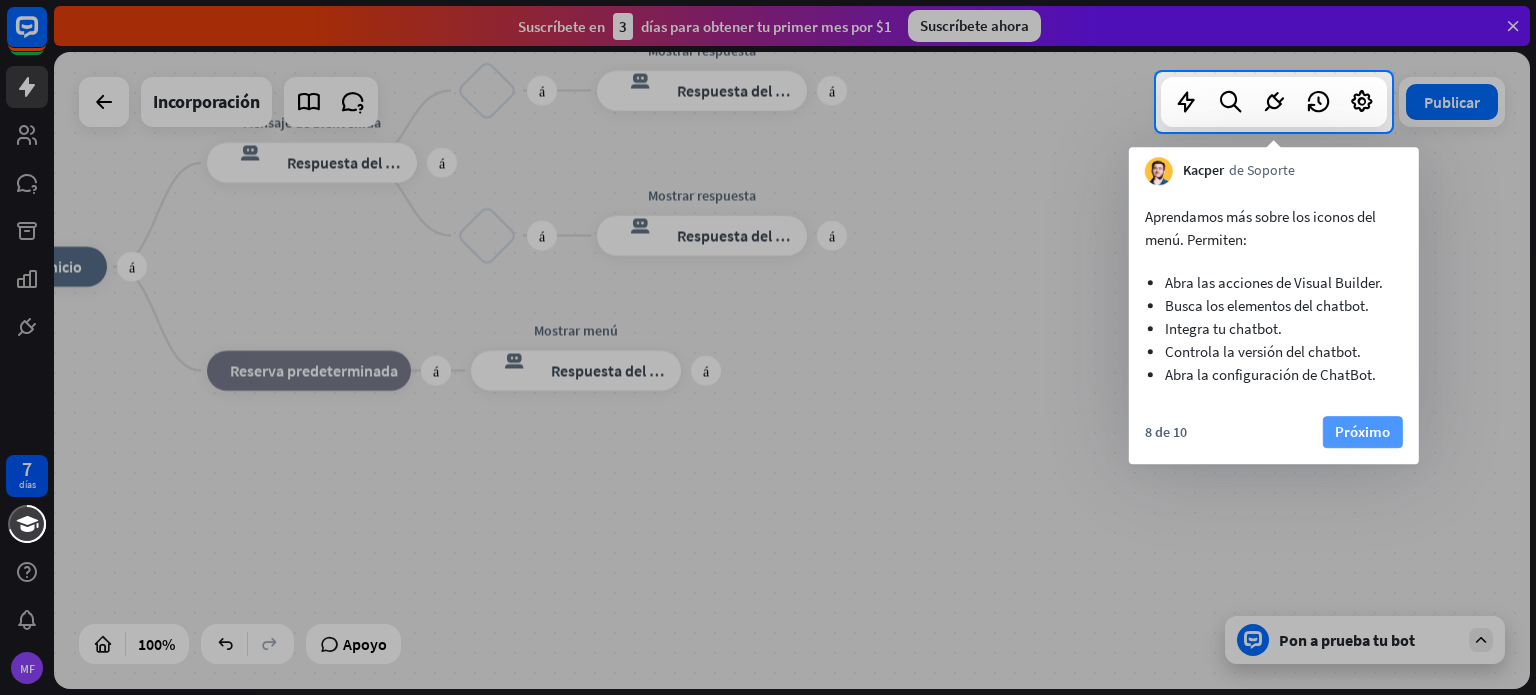 click on "Próximo" at bounding box center (1362, 431) 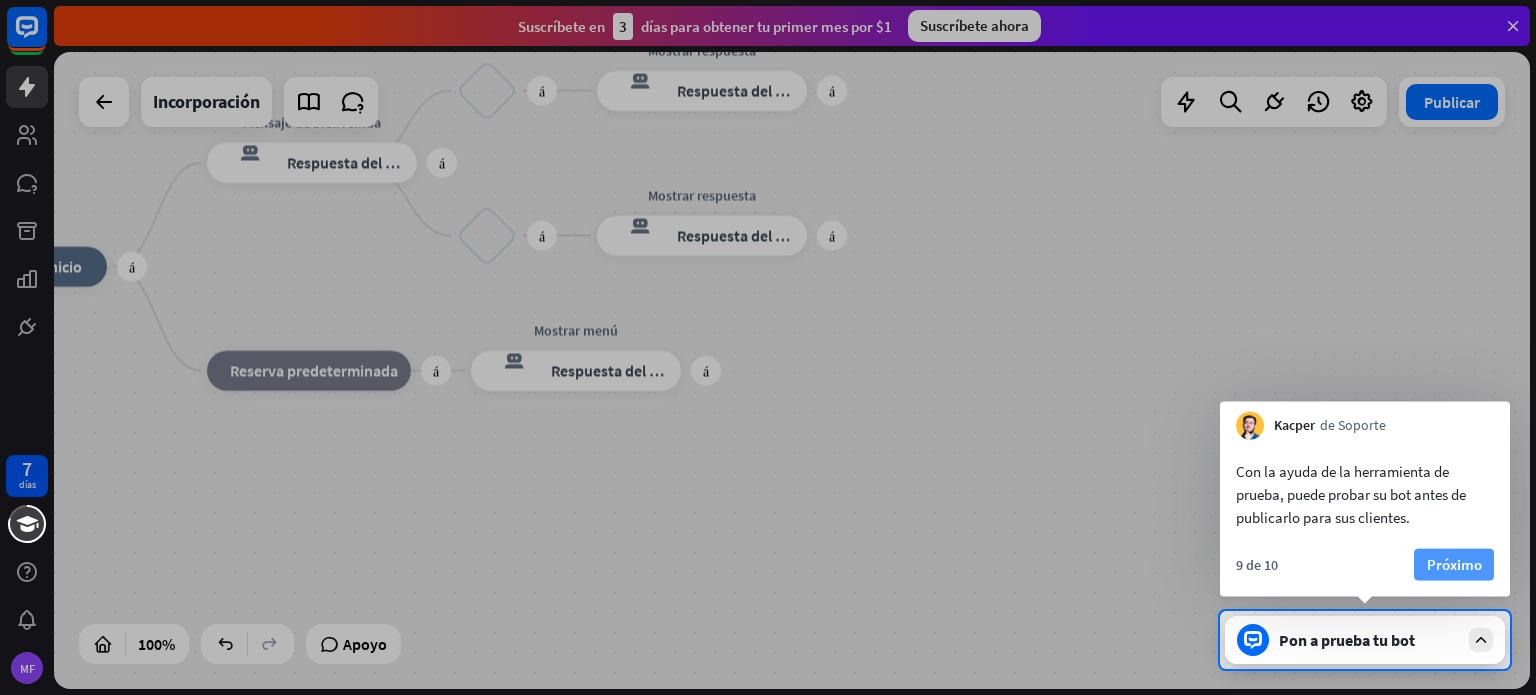 click on "Próximo" at bounding box center [1454, 565] 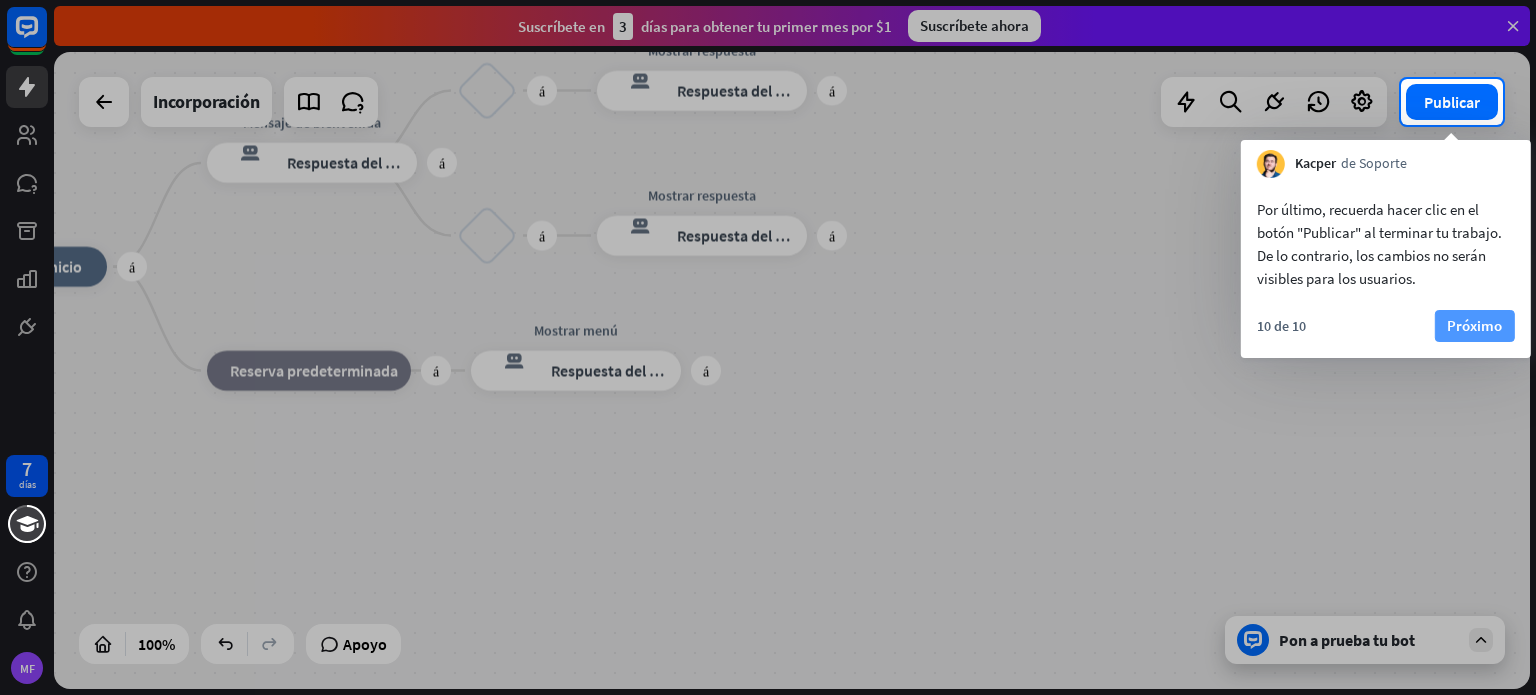 click on "Próximo" at bounding box center (1474, 325) 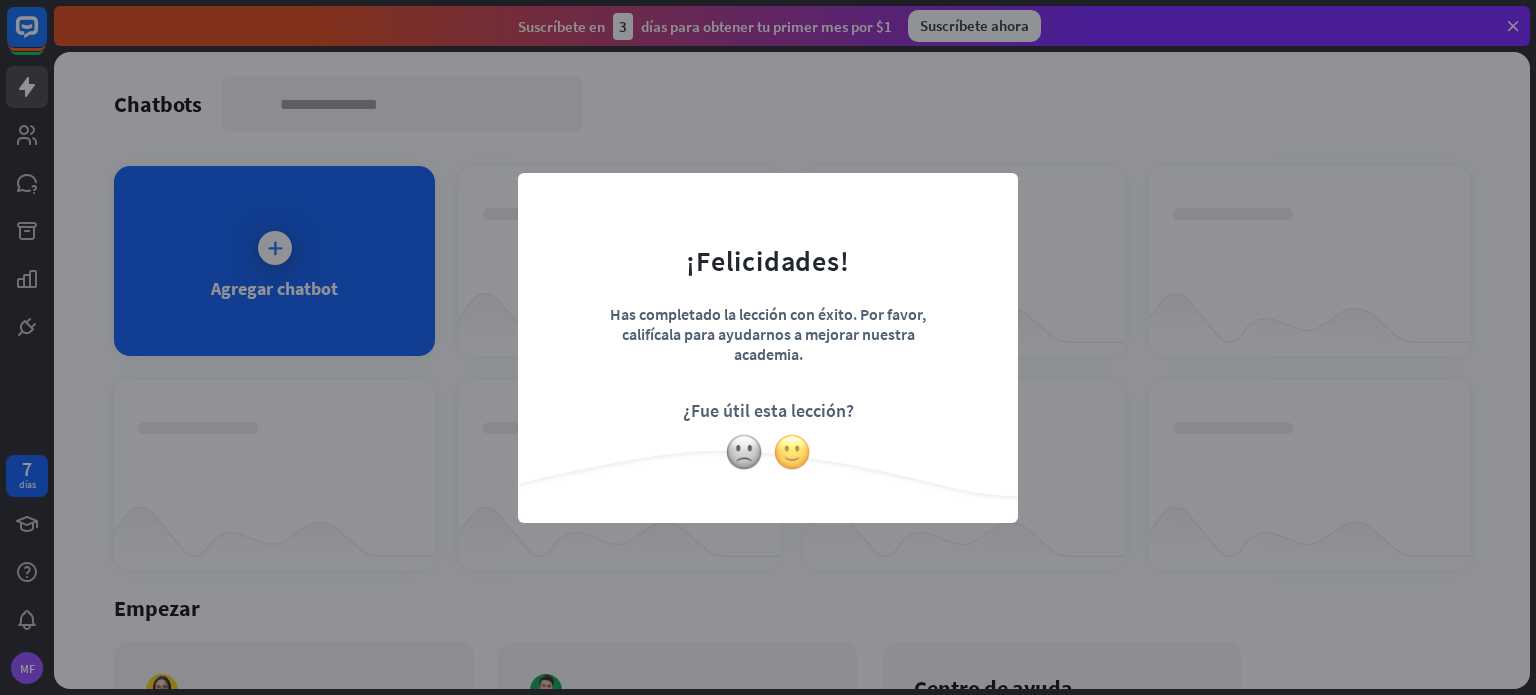 click at bounding box center [792, 452] 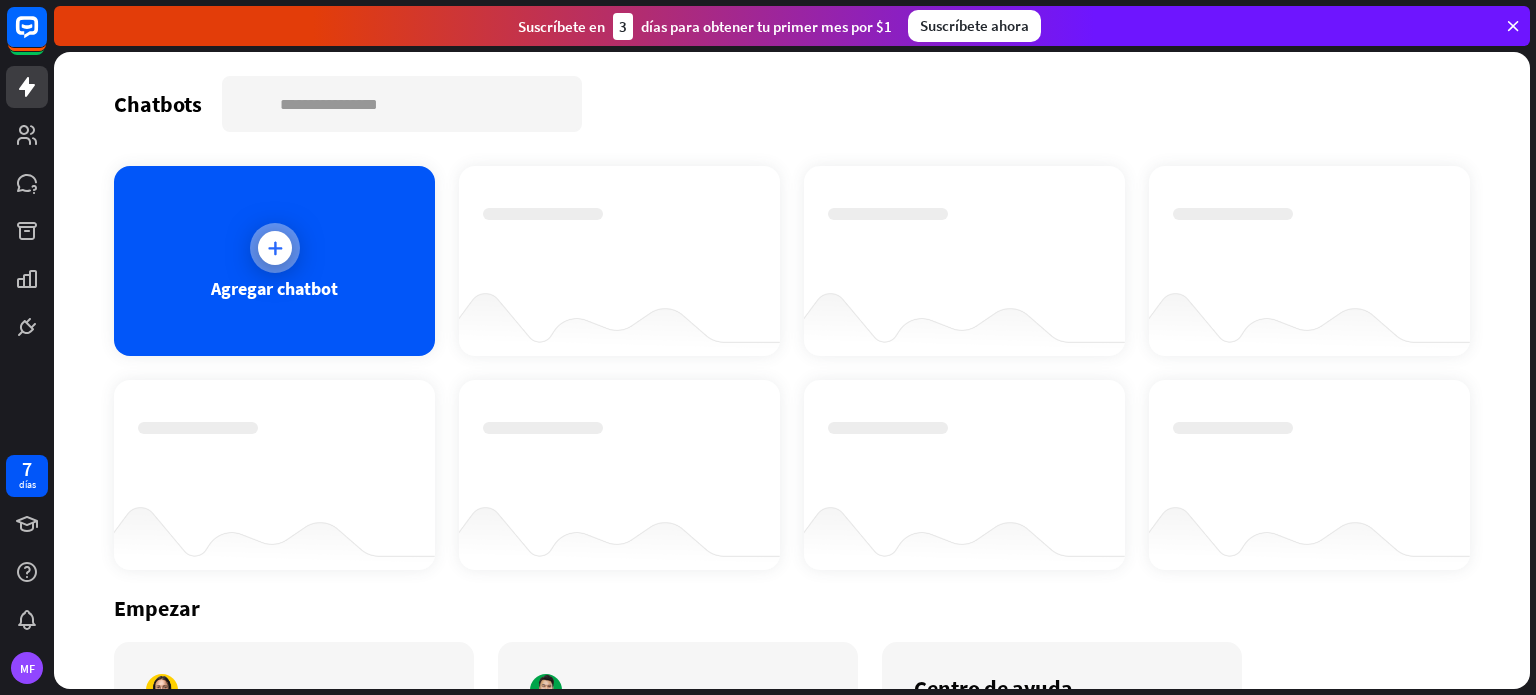click on "Agregar chatbot" at bounding box center (274, 288) 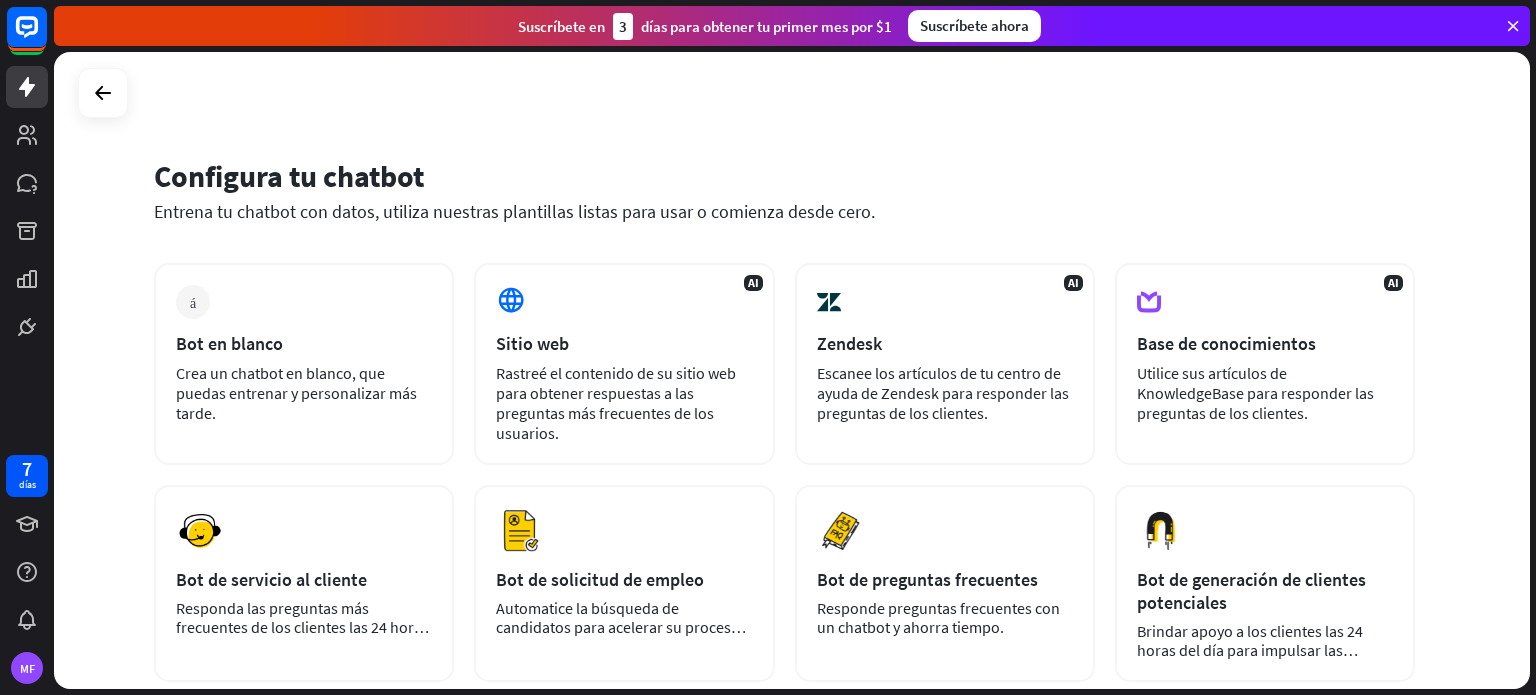 drag, startPoint x: 1529, startPoint y: 171, endPoint x: 1508, endPoint y: 264, distance: 95.34149 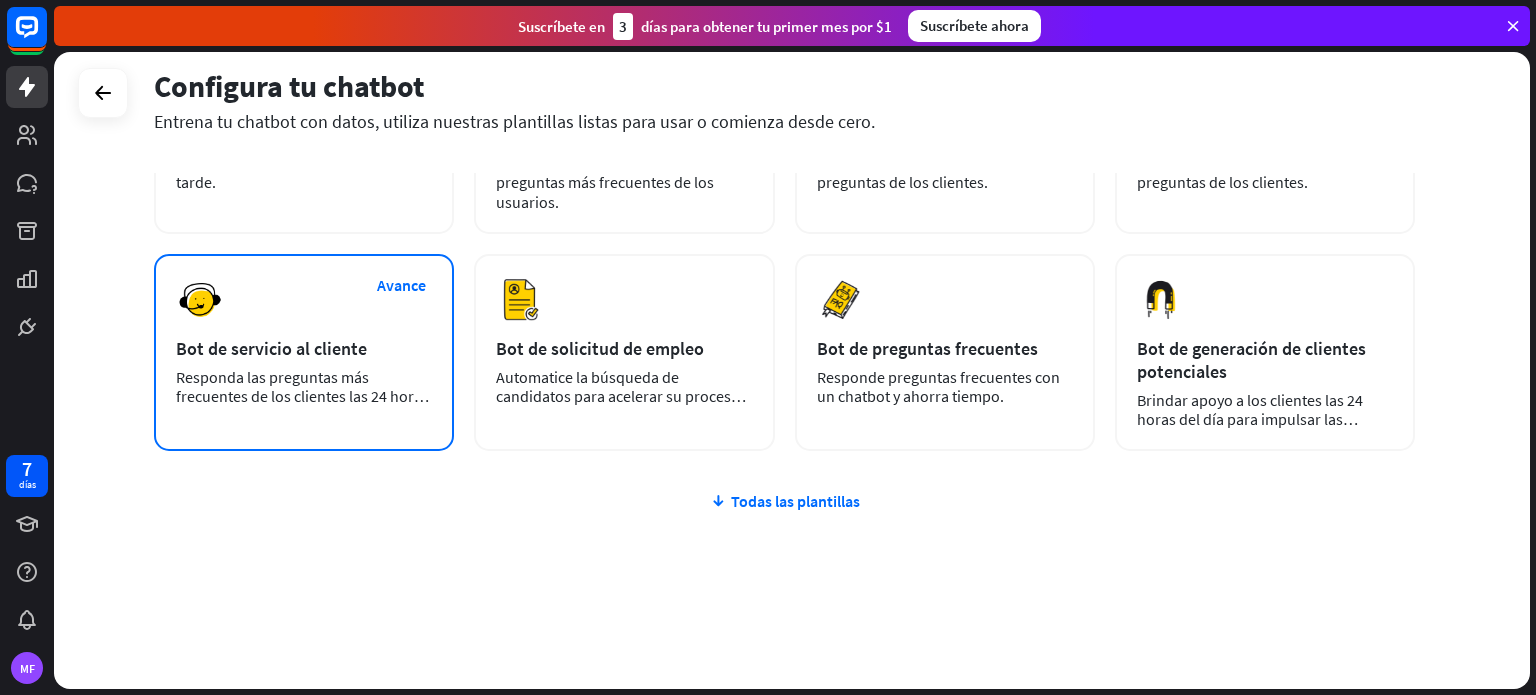 click on "Bot de servicio al cliente" at bounding box center (271, 348) 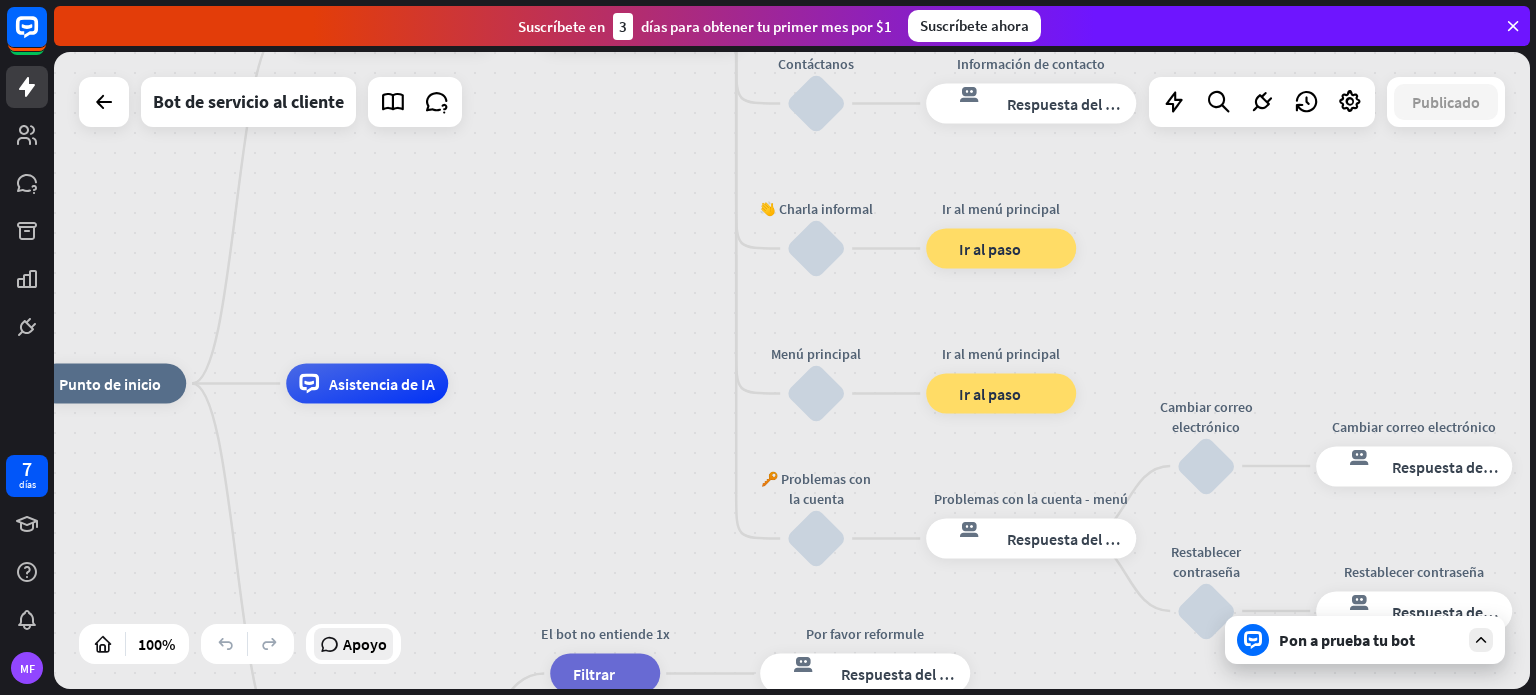 drag, startPoint x: 718, startPoint y: 509, endPoint x: 354, endPoint y: 638, distance: 386.1826 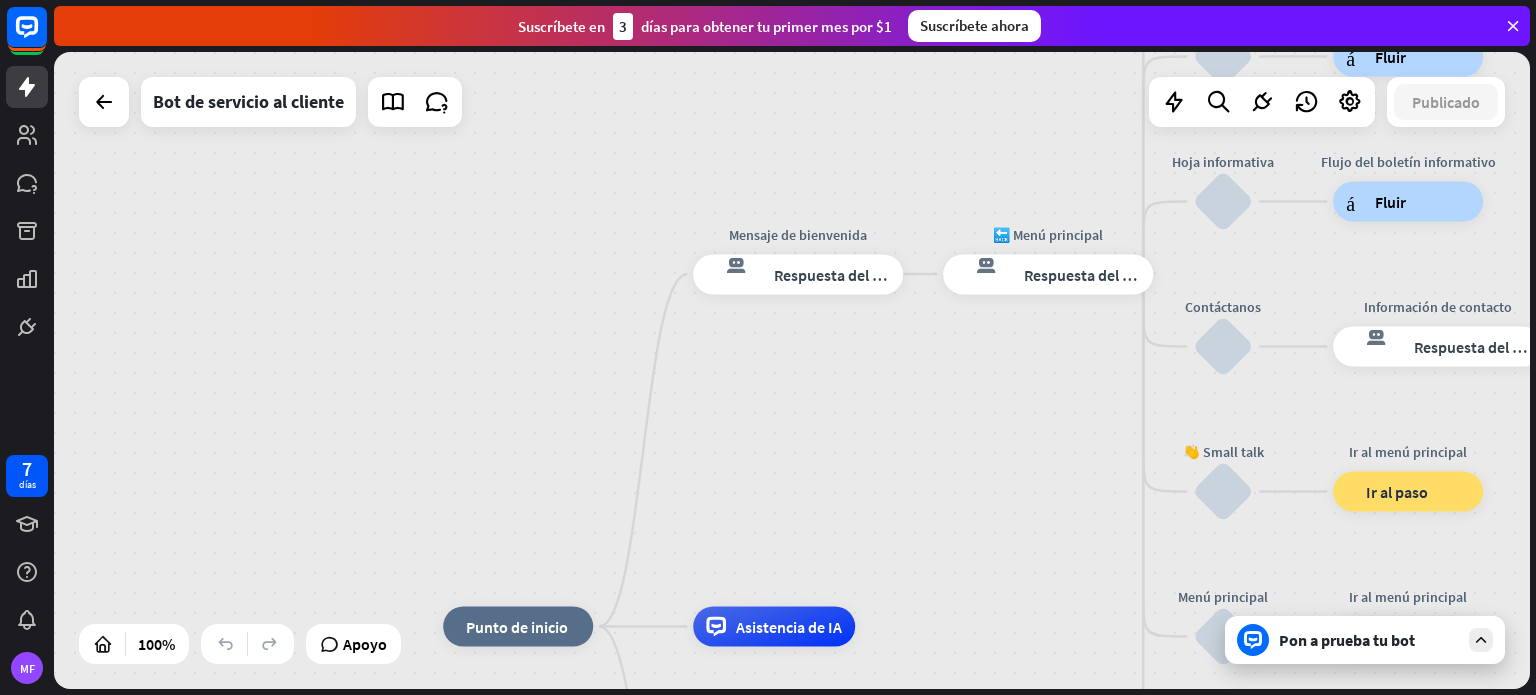 drag, startPoint x: 438, startPoint y: 396, endPoint x: 905, endPoint y: 515, distance: 481.92322 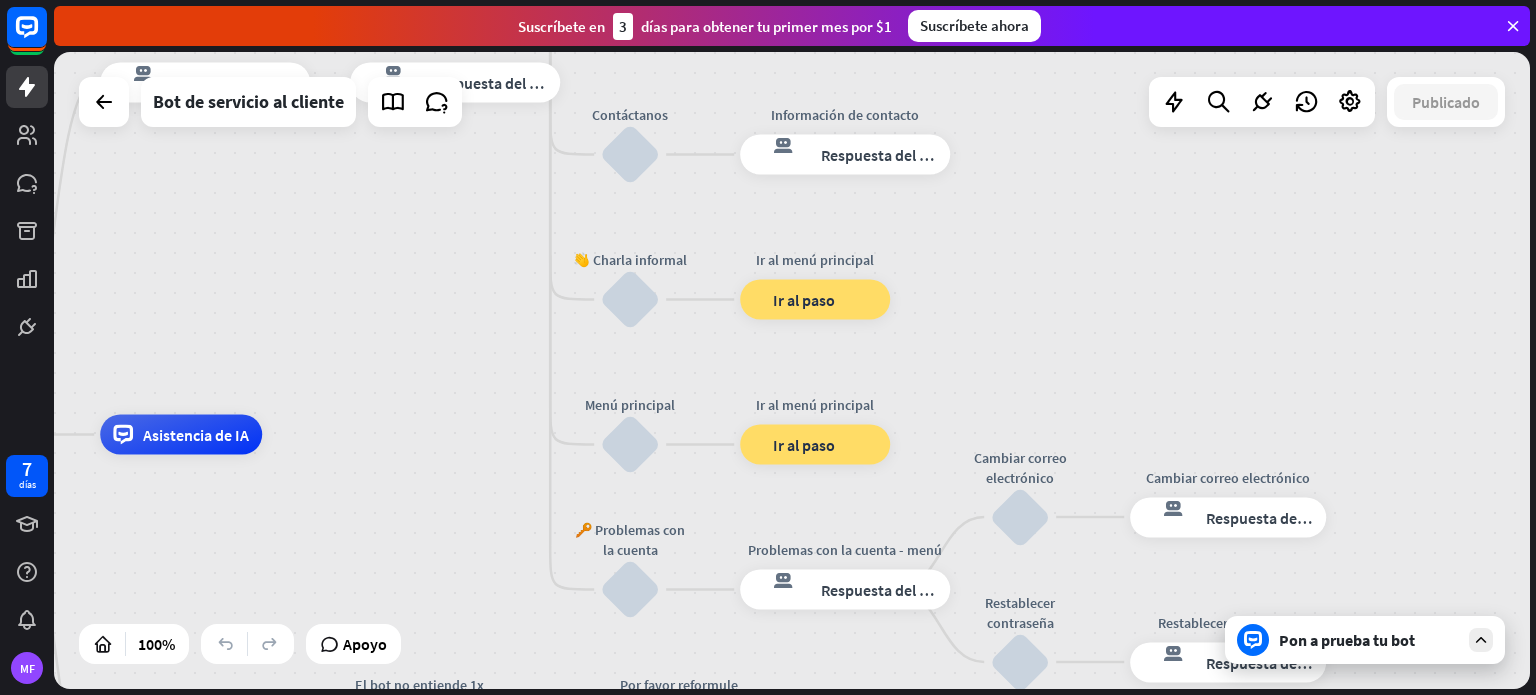 drag, startPoint x: 905, startPoint y: 515, endPoint x: 303, endPoint y: 332, distance: 629.20026 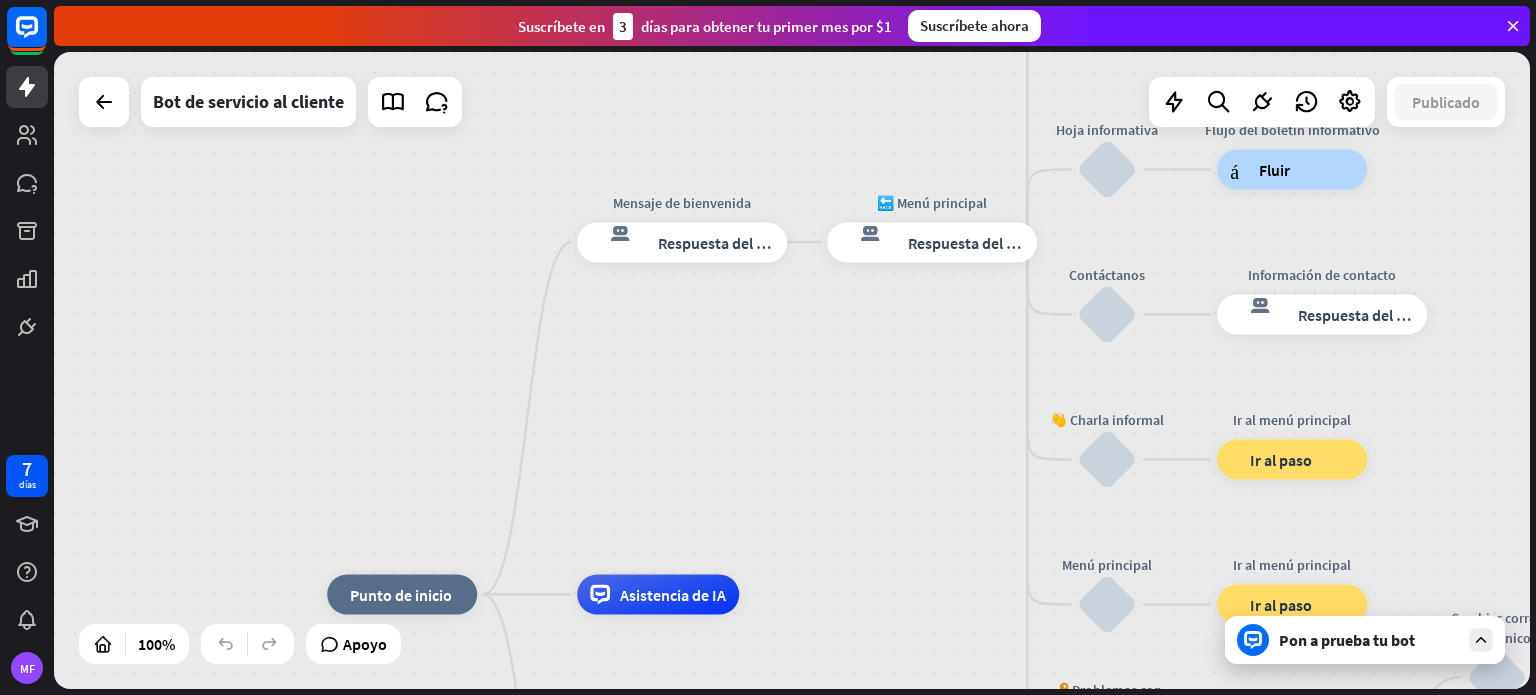 drag, startPoint x: 383, startPoint y: 323, endPoint x: 860, endPoint y: 482, distance: 502.80215 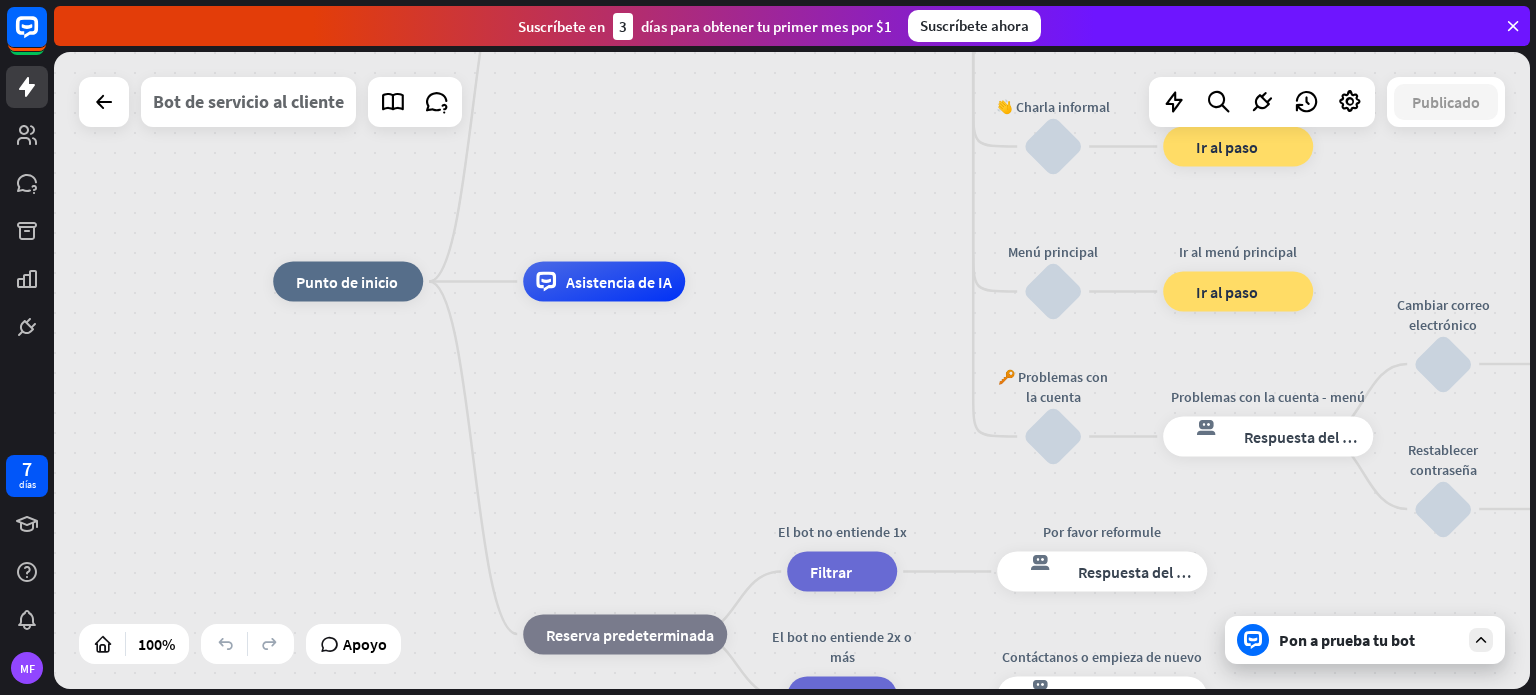 drag, startPoint x: 296, startPoint y: 393, endPoint x: 242, endPoint y: 80, distance: 317.624 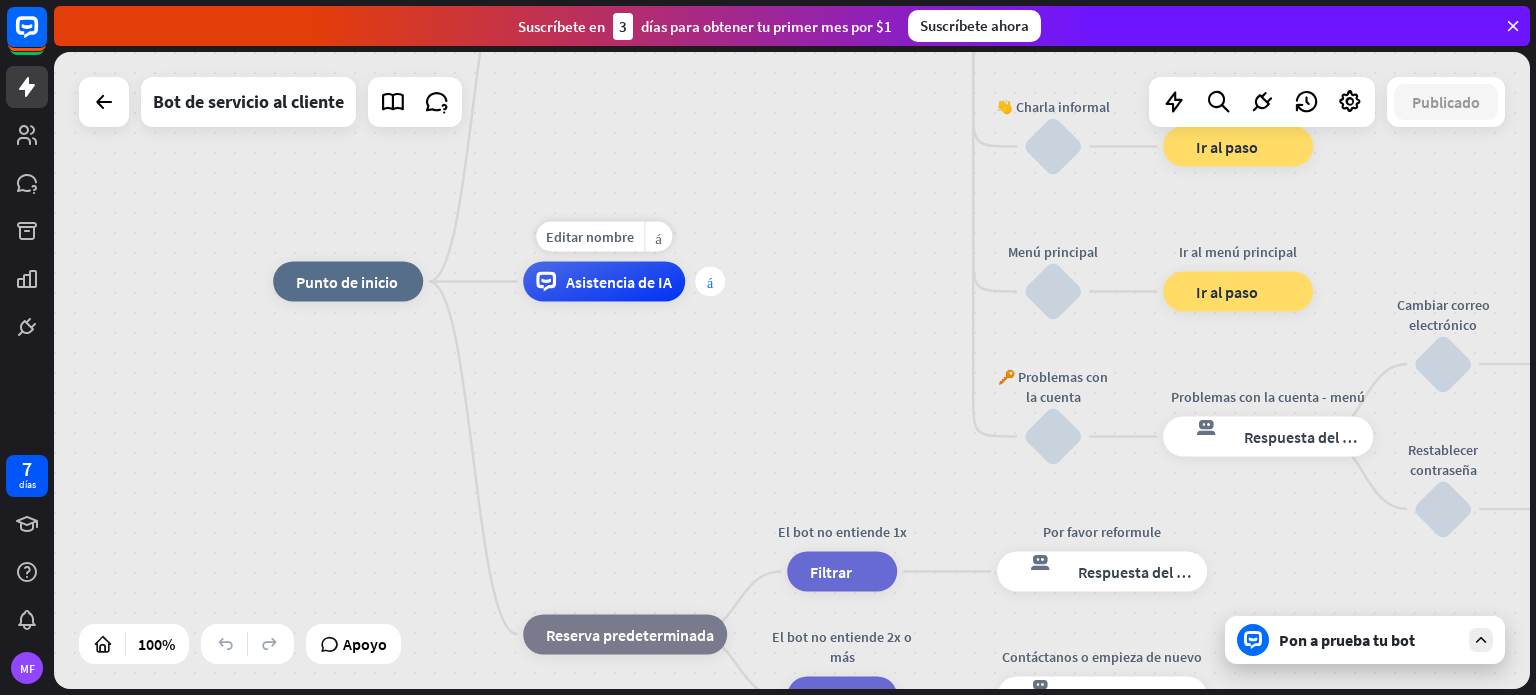 click on "más" at bounding box center [710, 282] 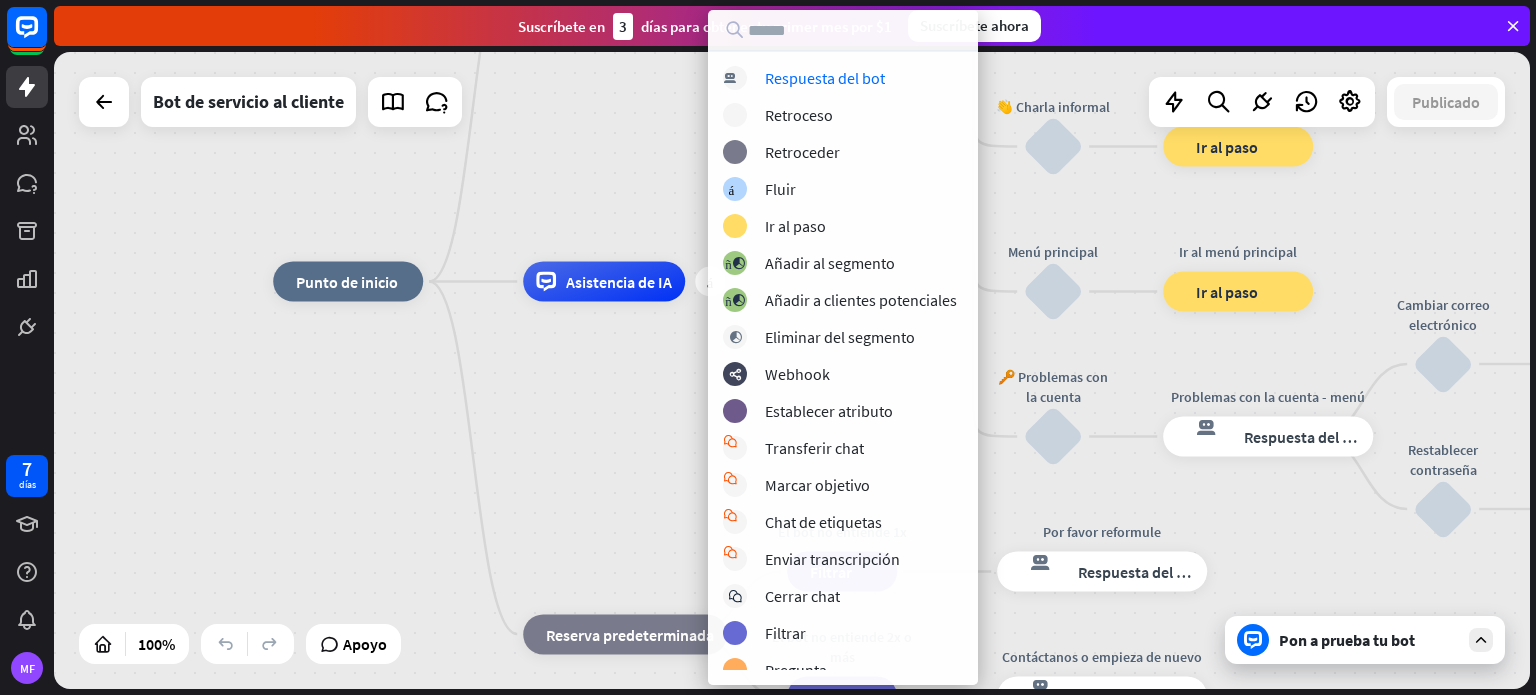 click on "inicio_2   Punto de inicio                 Mensaje de bienvenida   respuesta del bot de bloqueo   Respuesta del bot                 🔙 Menú principal   respuesta del bot de bloqueo   Respuesta del bot                 Nuestra oferta   bloquear_entrada_de_usuario                 Seleccione la categoría del producto   respuesta del bot de bloqueo   Respuesta del bot                 ❓ Pregunta   bloquear_entrada_de_usuario                 ¿Le puedo ayudar en algo?   respuesta del bot de bloqueo   Respuesta del bot                 Preguntas frecuentes   bloquear_entrada_de_usuario                 Escribe tu pregunta   respuesta del bot de bloqueo   Respuesta del bot                 Preguntas frecuentes   Preguntas frecuentes sobre bloques                 Comentario   bloquear_entrada_de_usuario                 Flujo de retroalimentación   árbol constructor   Fluir                 Hoja informativa   bloquear_entrada_de_usuario                 Flujo del boletín informativo     Fluir" at bounding box center [1011, 600] 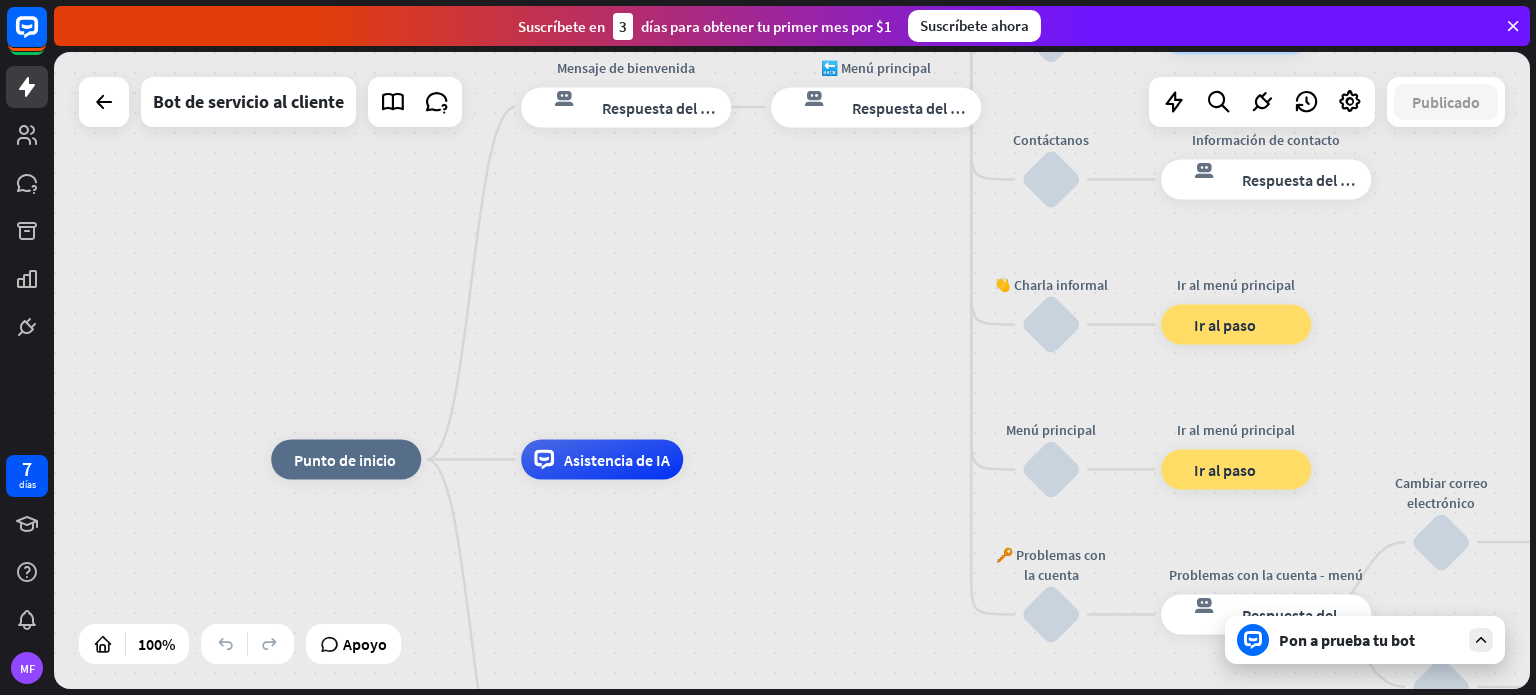 drag, startPoint x: 648, startPoint y: 533, endPoint x: 646, endPoint y: 711, distance: 178.01123 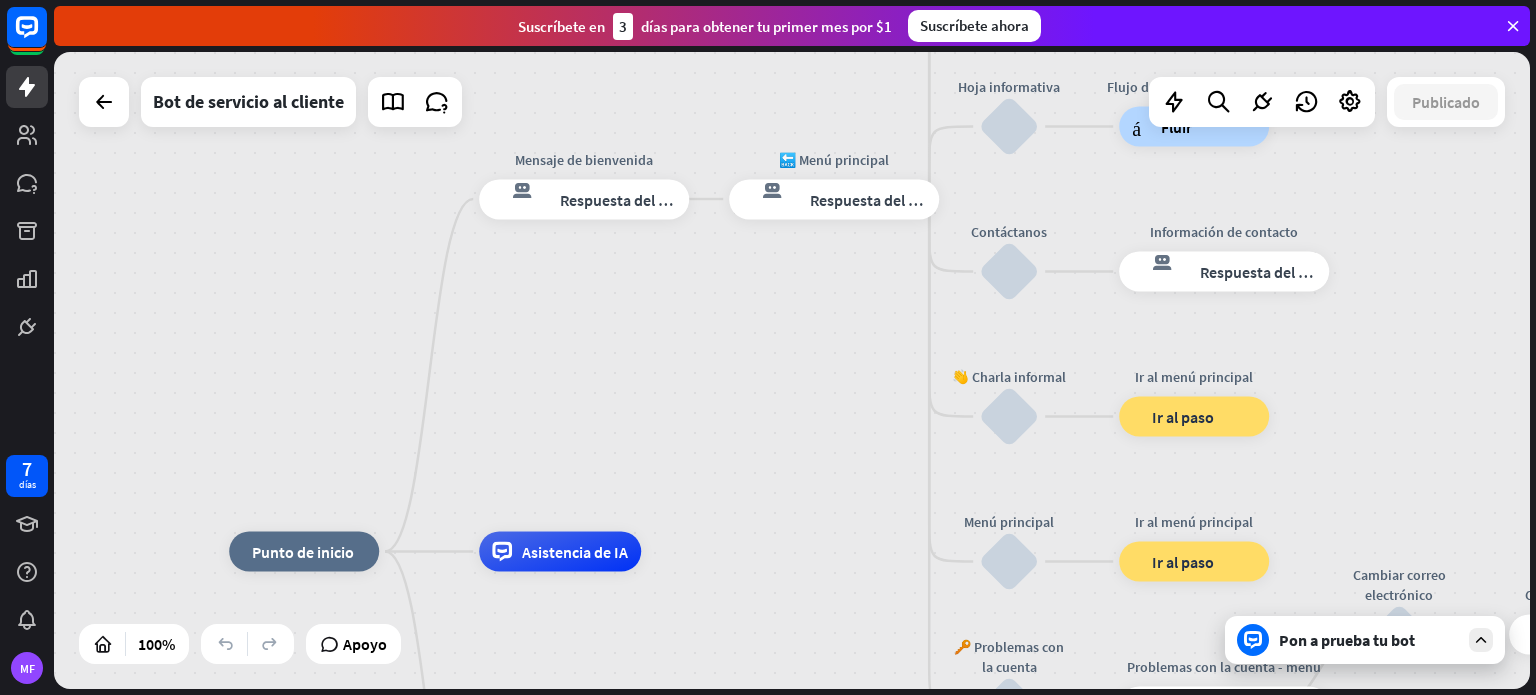 drag, startPoint x: 670, startPoint y: 190, endPoint x: 628, endPoint y: 282, distance: 101.133575 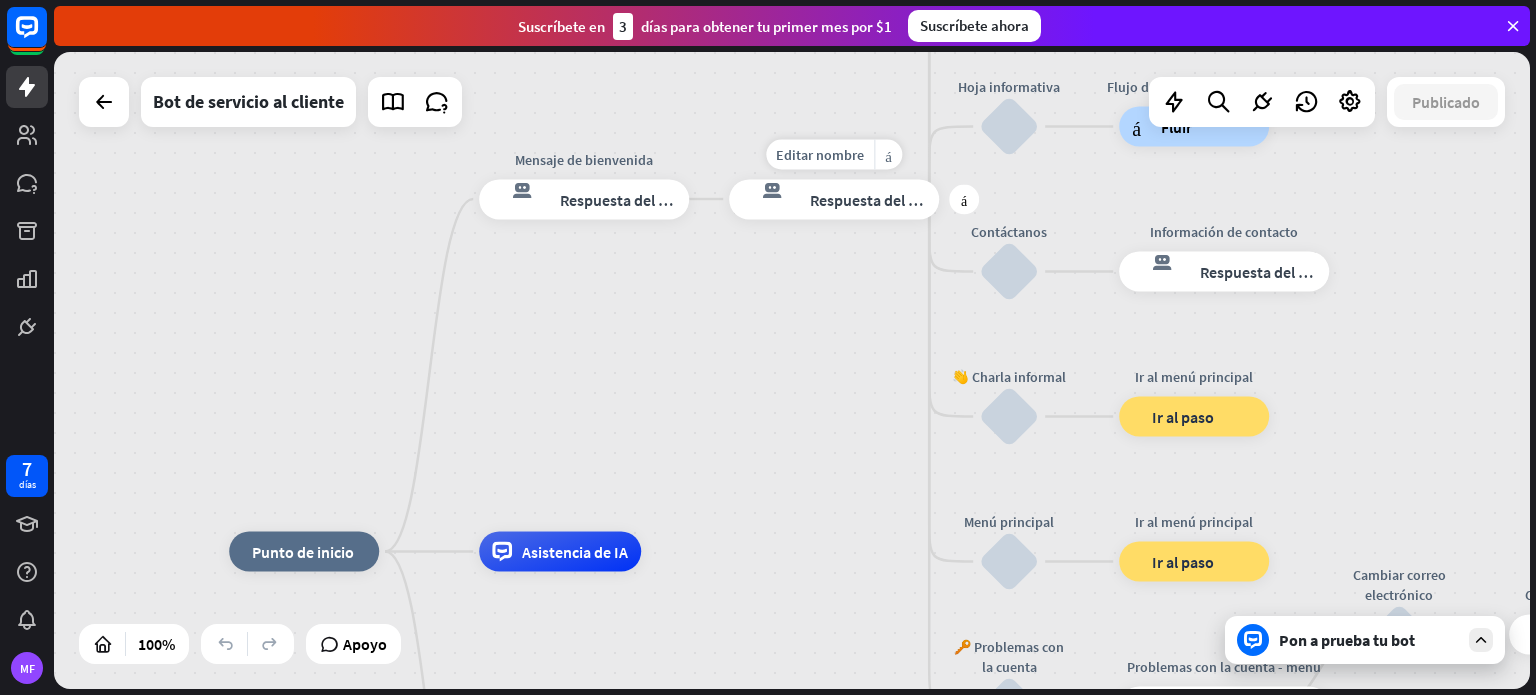 click on "Editar nombre   más_horiz         más     respuesta del bot de bloqueo   Respuesta del bot" at bounding box center (834, 199) 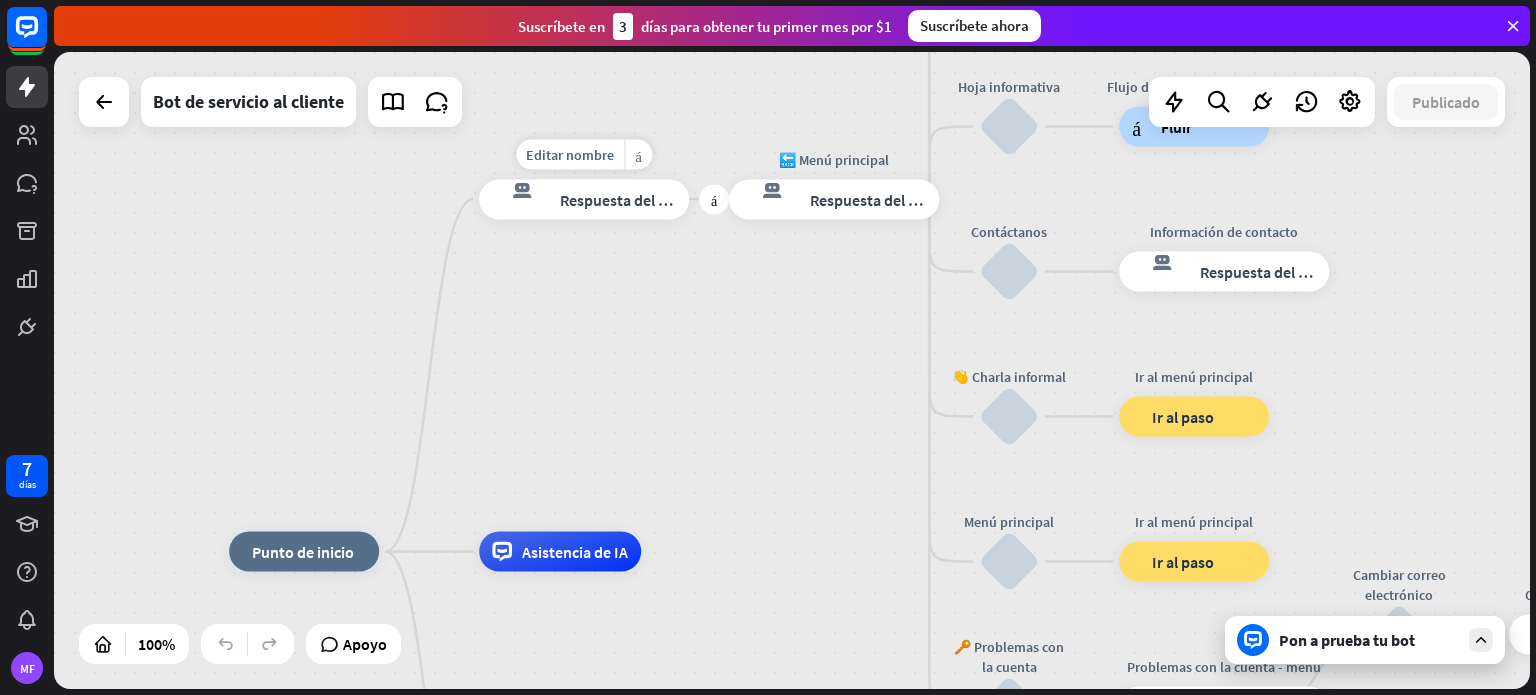 click on "Editar nombre   más_horiz         más   Mensaje de bienvenida   respuesta del bot de bloqueo   Respuesta del bot" at bounding box center [584, 199] 